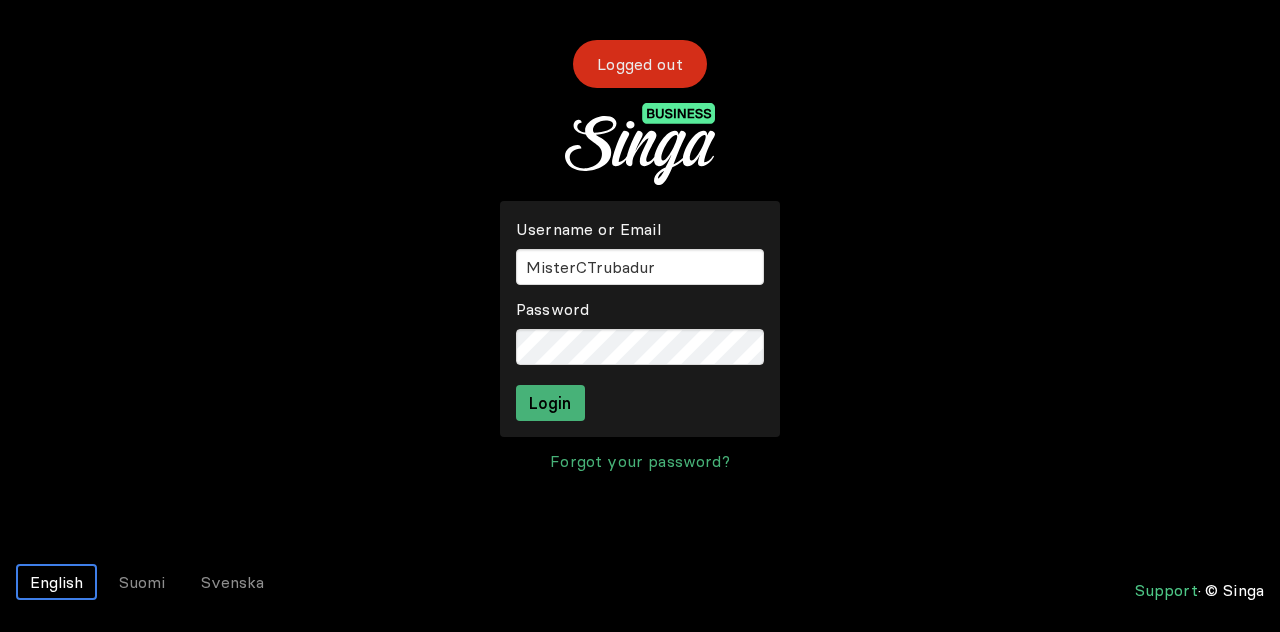 scroll, scrollTop: 0, scrollLeft: 0, axis: both 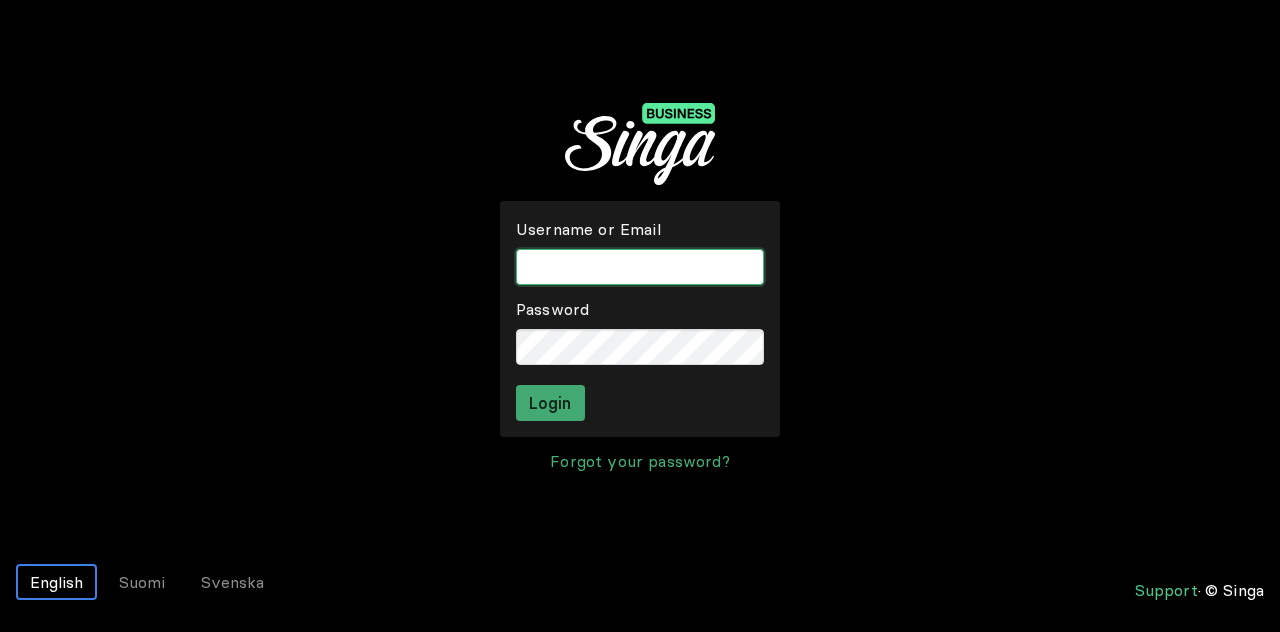 type on "Mister[NAME]" 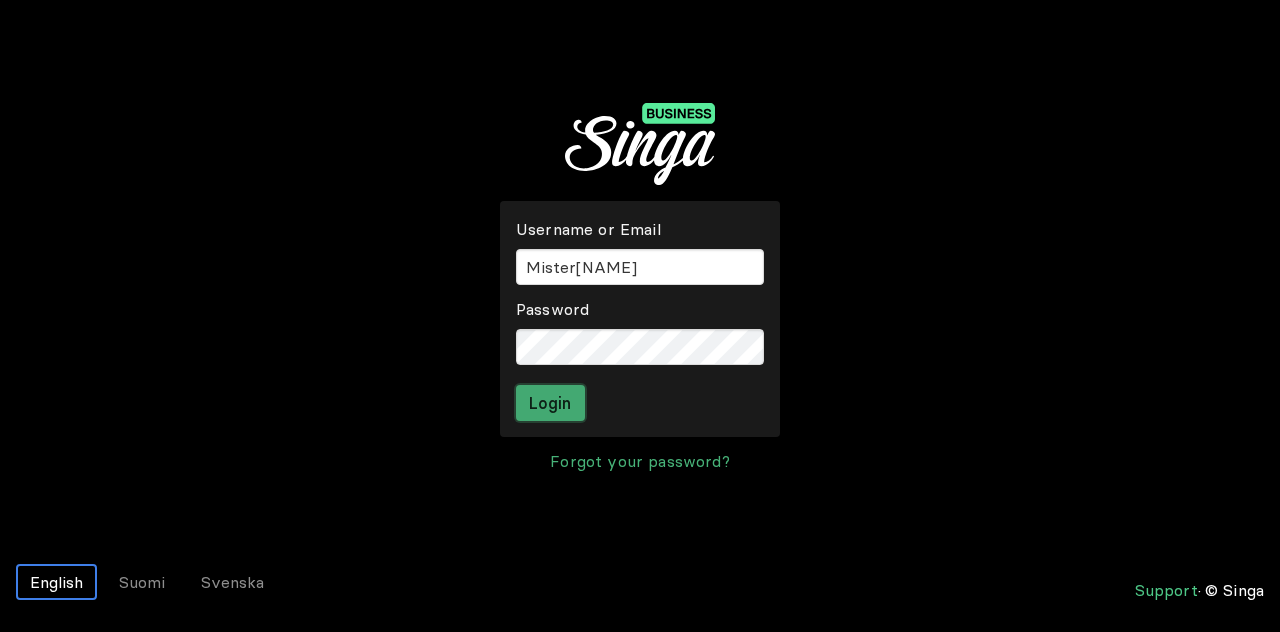 click on "Login" at bounding box center [550, 403] 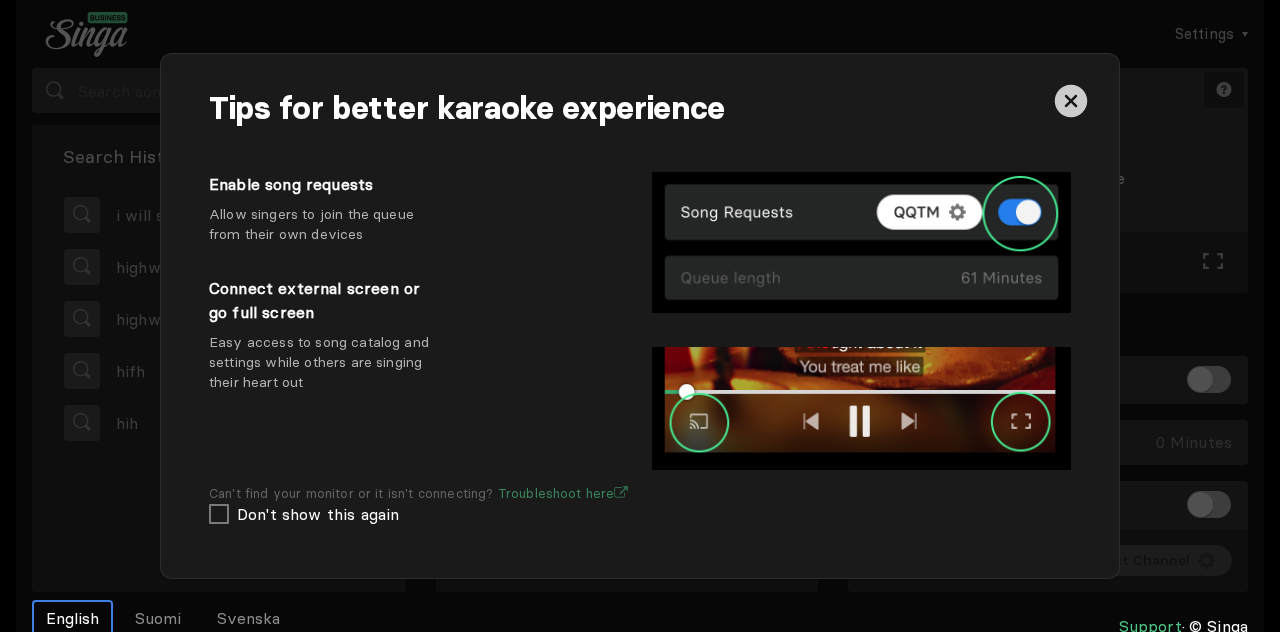 click at bounding box center [1071, 100] 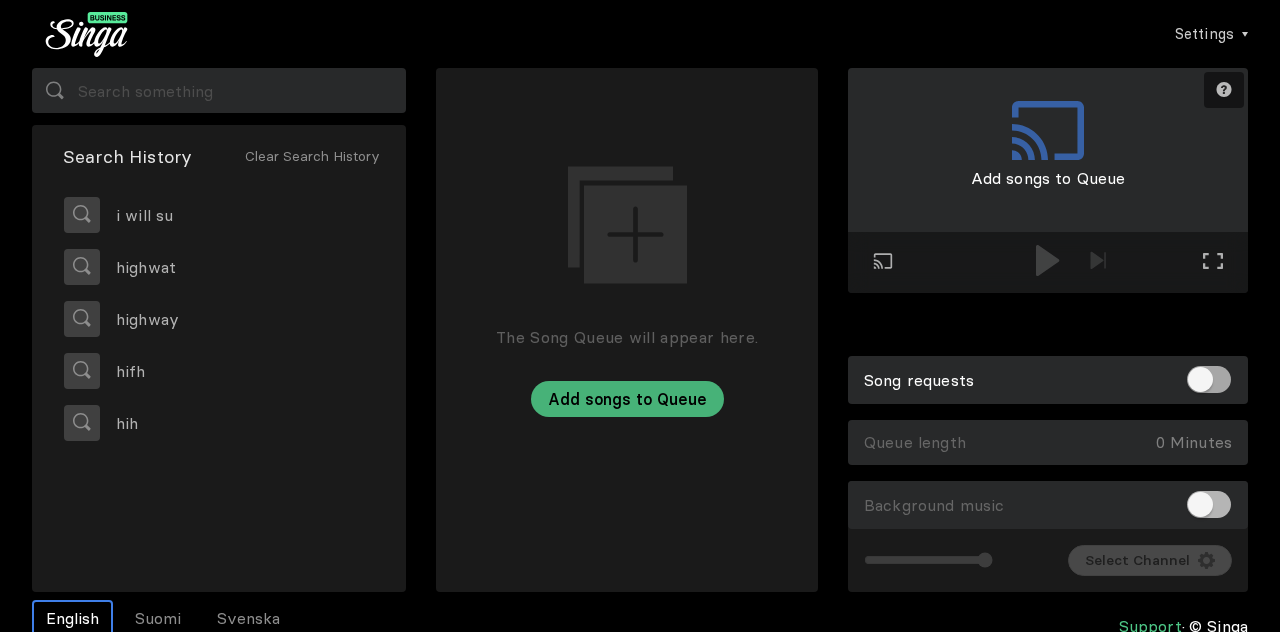 click at bounding box center (1209, 379) 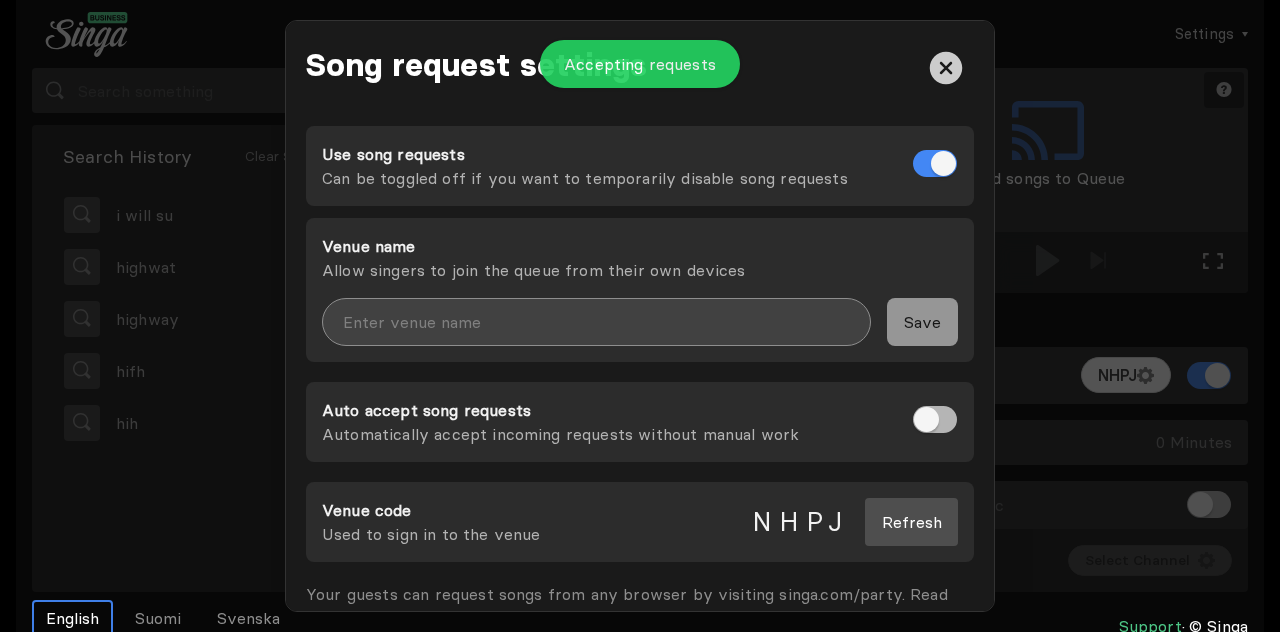 click at bounding box center [596, 322] 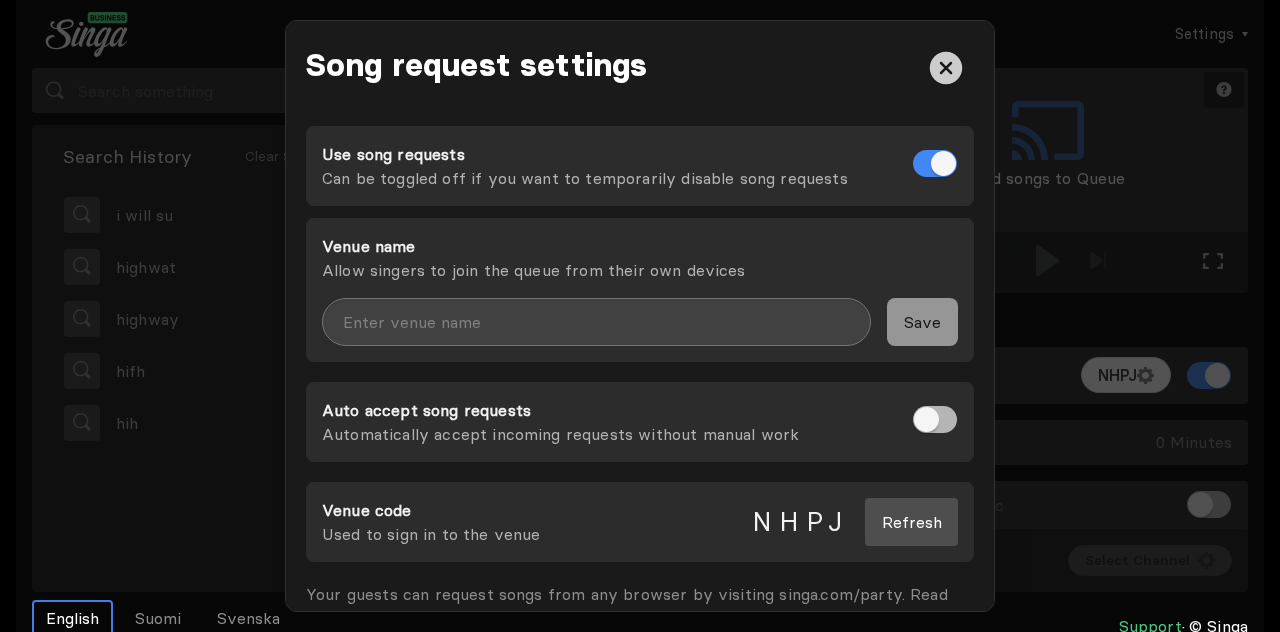 click on "Song request settings" at bounding box center [640, 65] 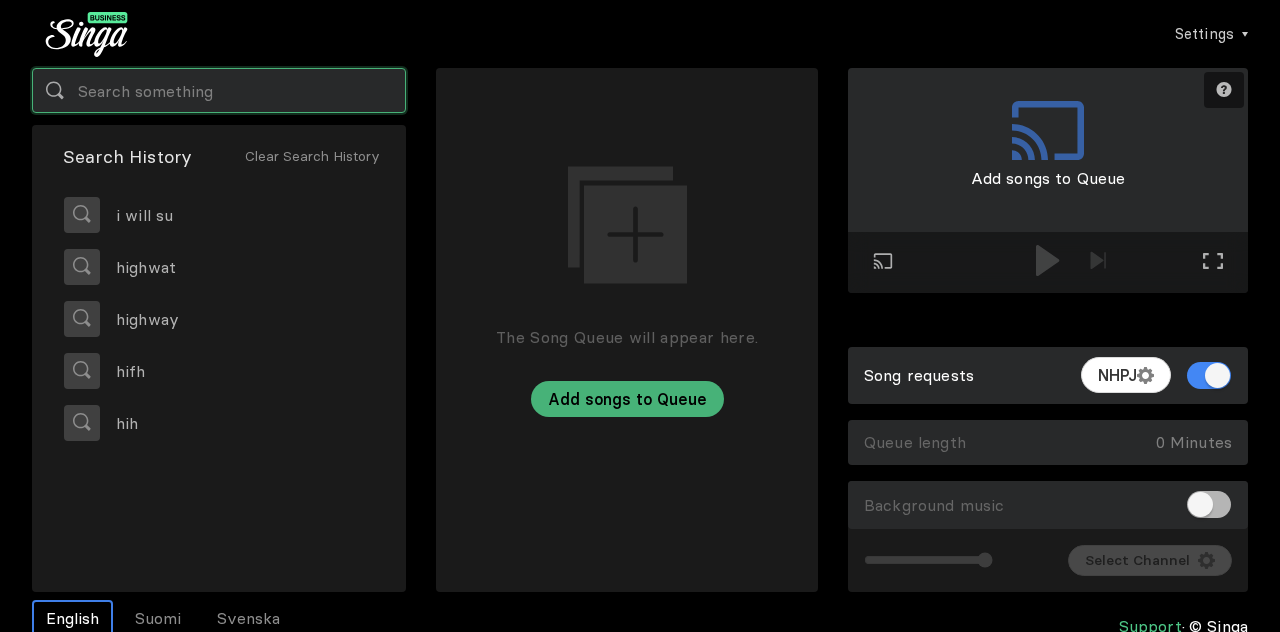 click at bounding box center (219, 90) 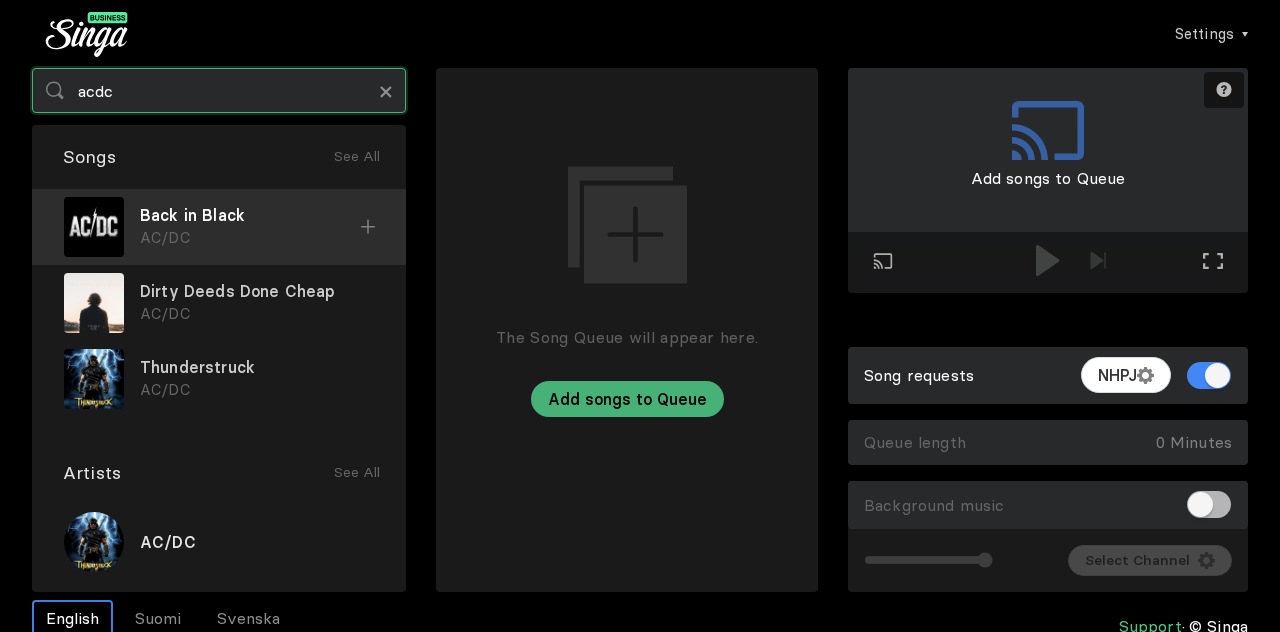 type on "acdc" 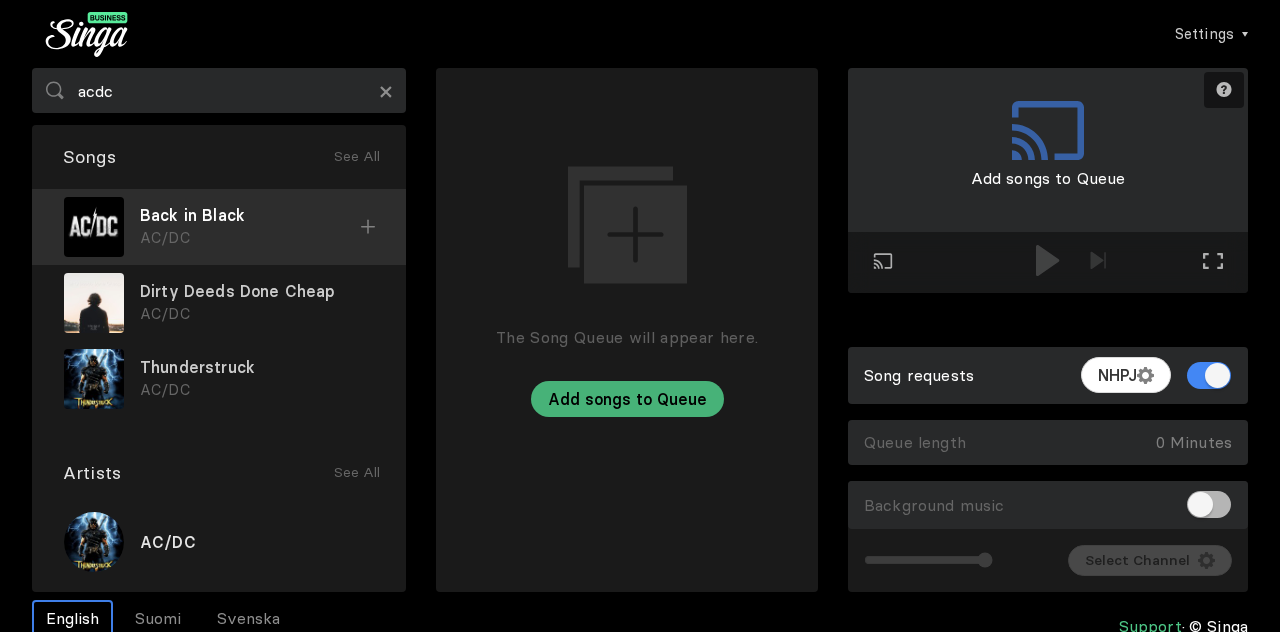 click on "Back in Black" at bounding box center [250, 215] 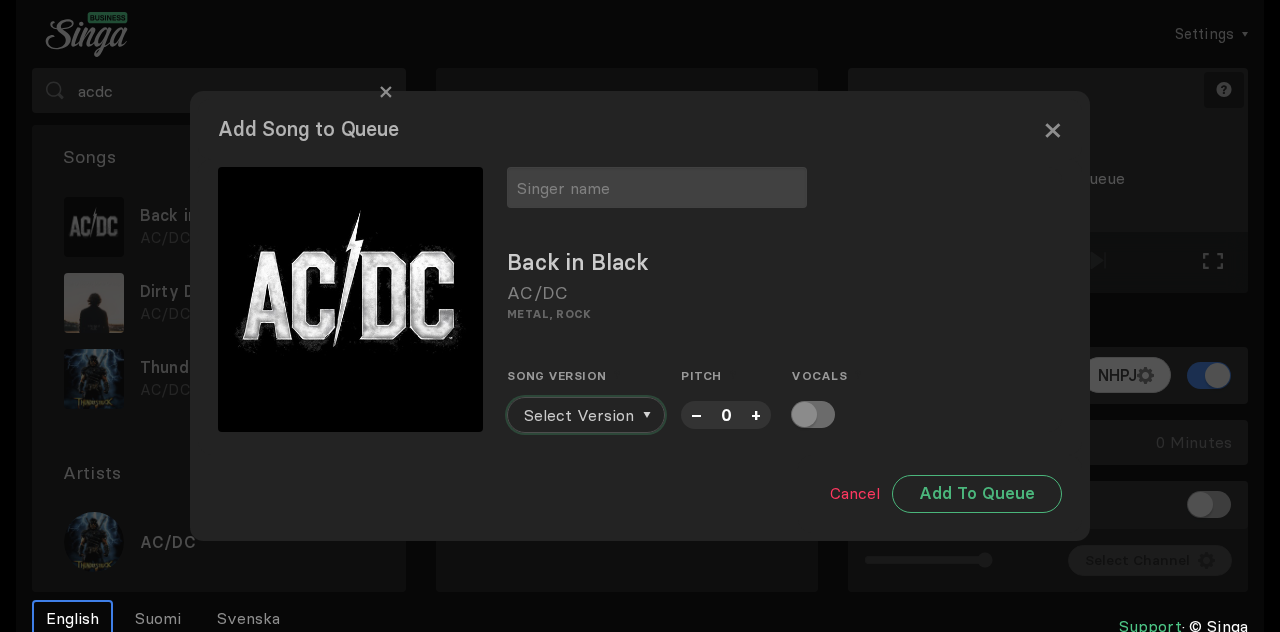 click on "Select Version" at bounding box center [579, 415] 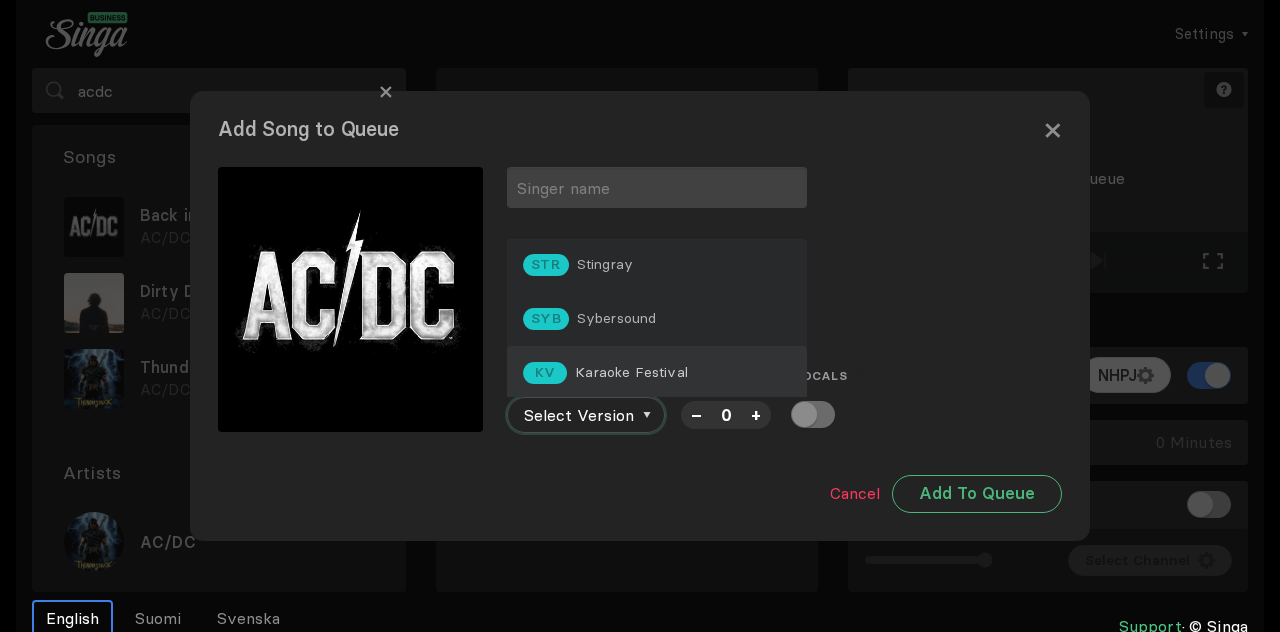 scroll, scrollTop: 0, scrollLeft: 0, axis: both 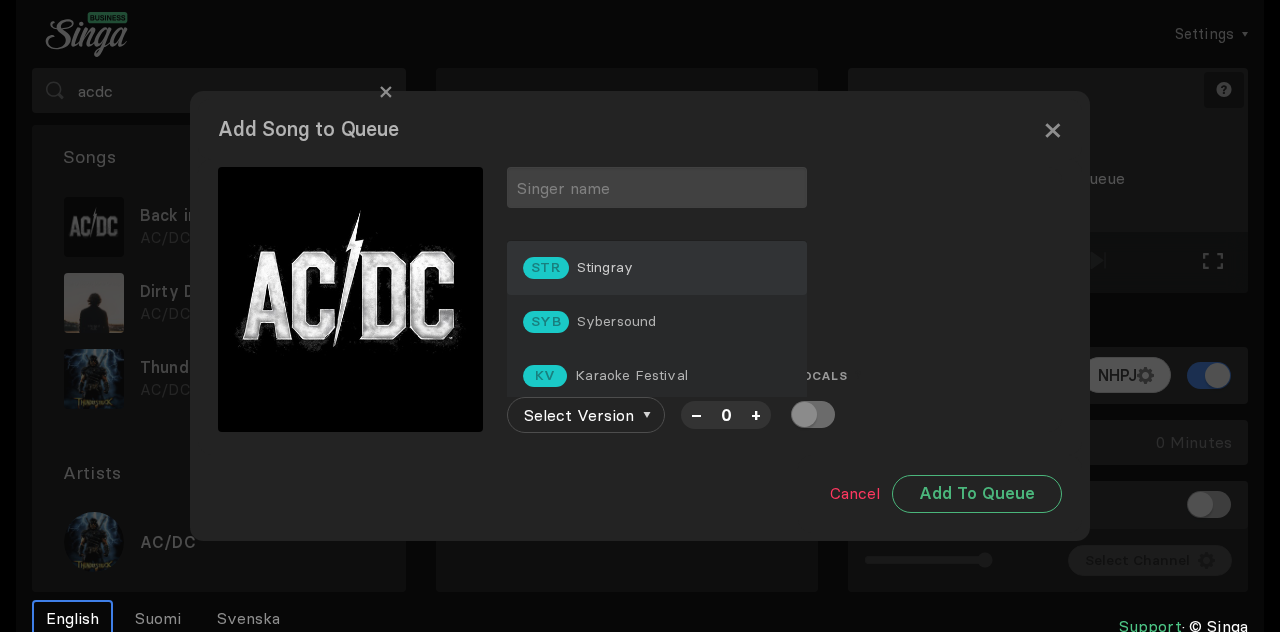 click on "Stingray" at bounding box center (605, 267) 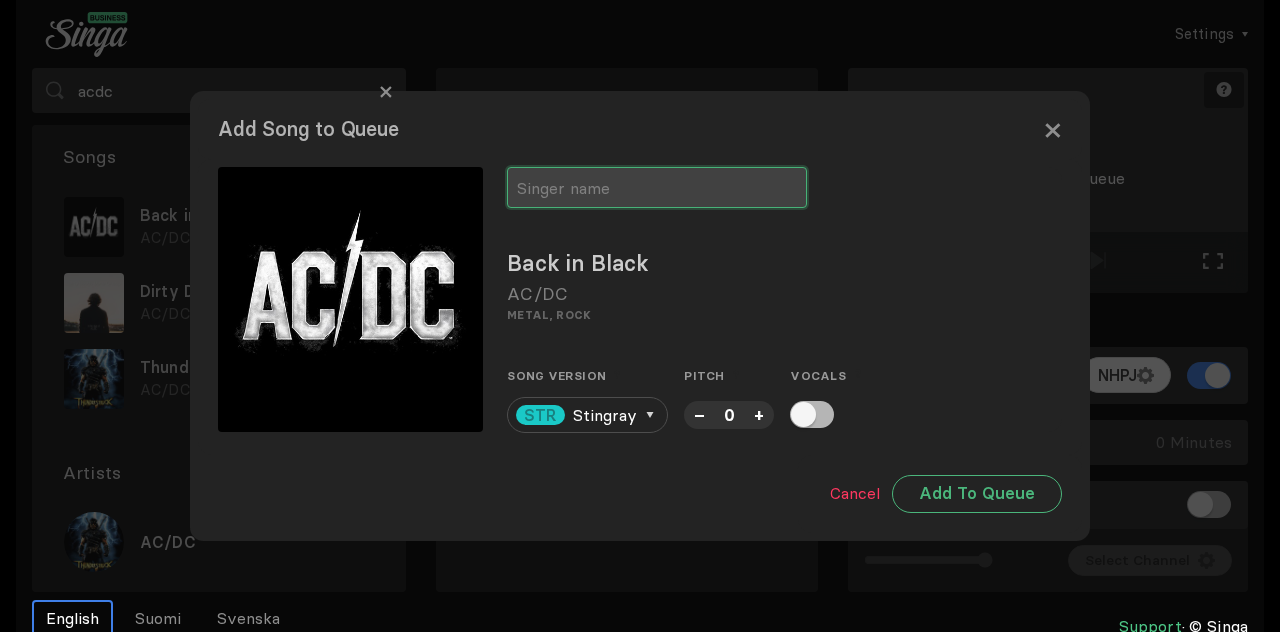 click at bounding box center (657, 187) 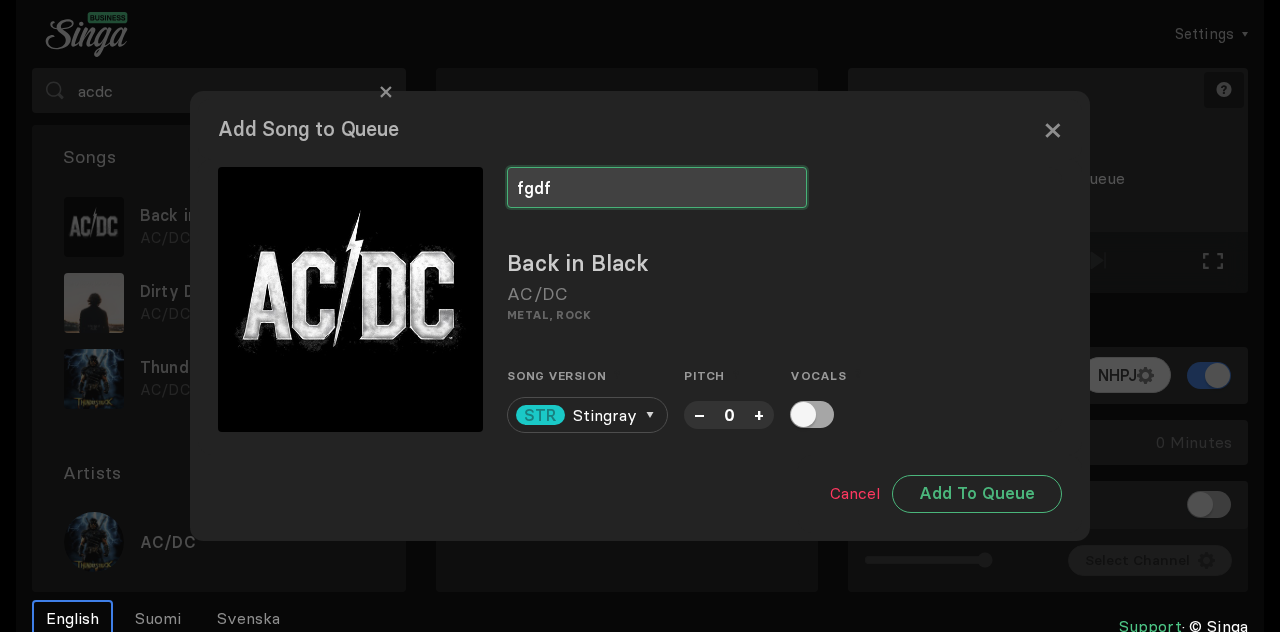 type on "fgdf" 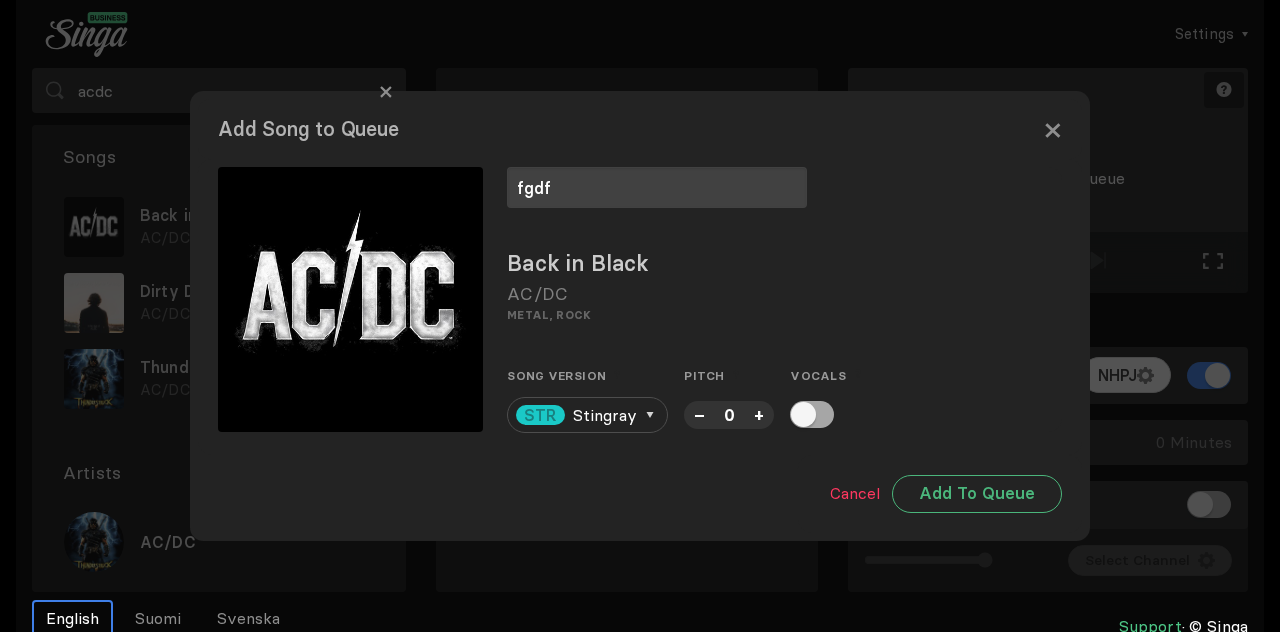 click at bounding box center [812, 414] 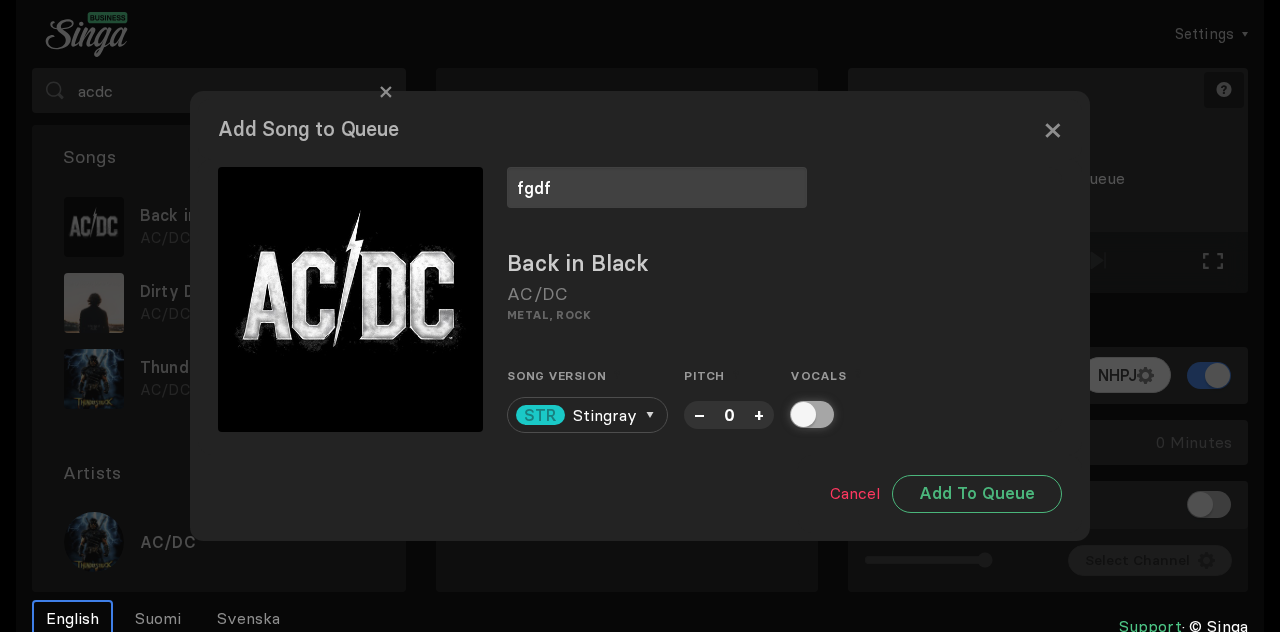 click at bounding box center [796, 414] 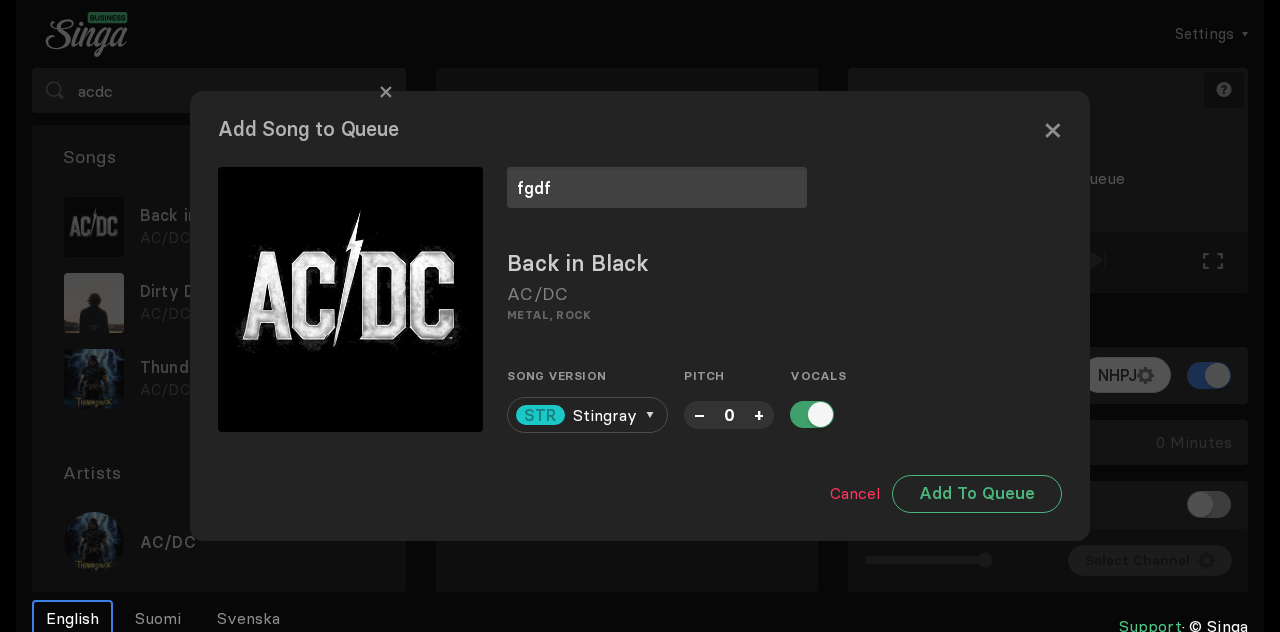 click at bounding box center [812, 414] 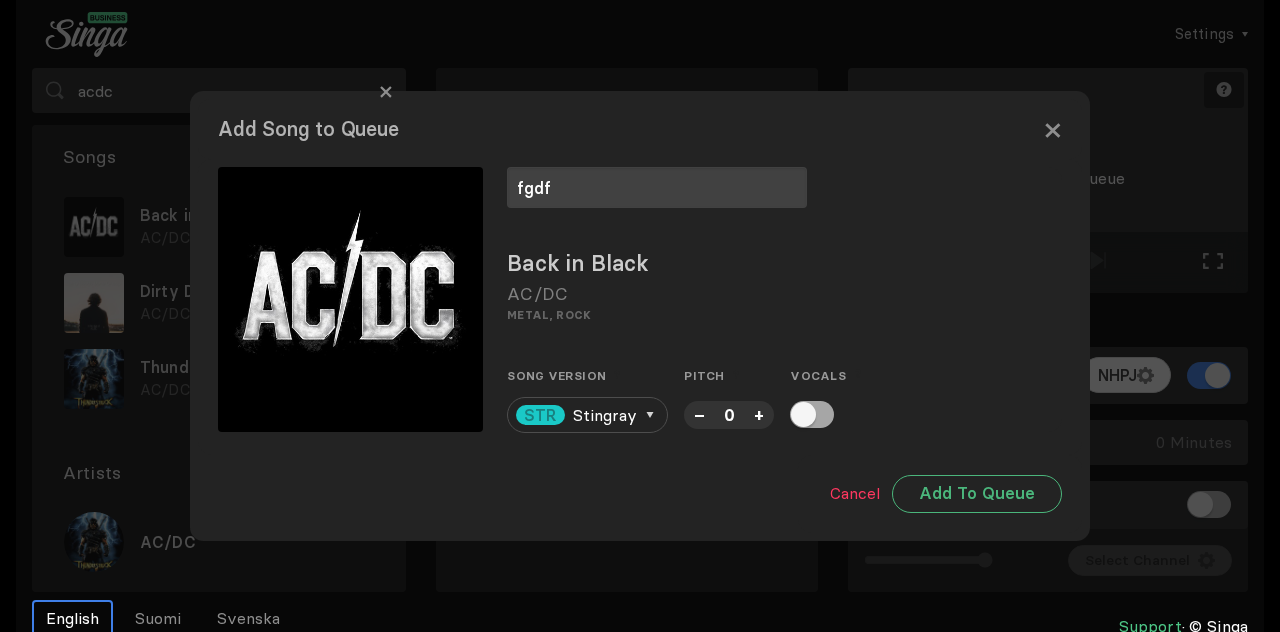 click at bounding box center (812, 414) 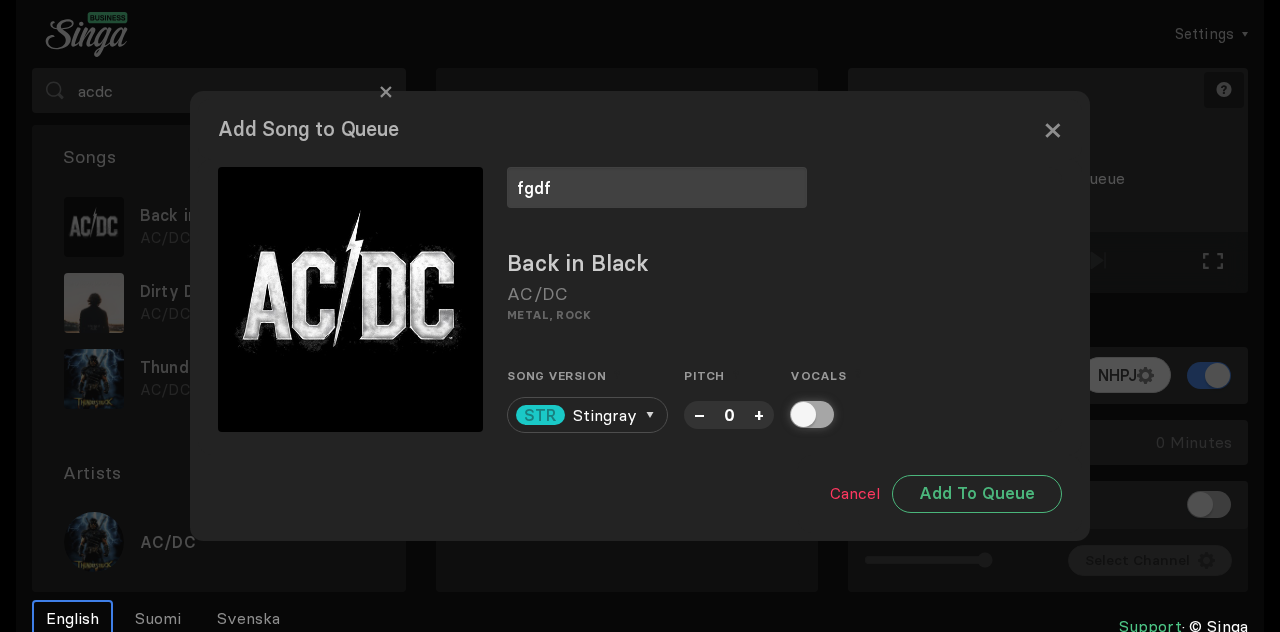 click at bounding box center (796, 414) 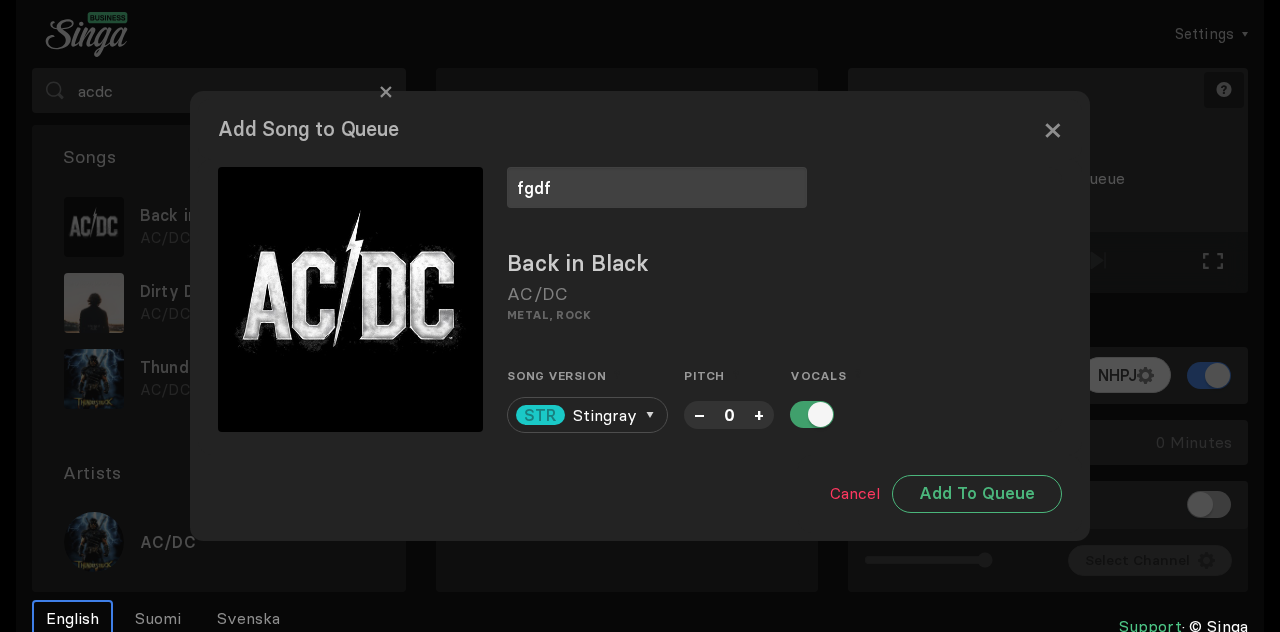 click at bounding box center [812, 414] 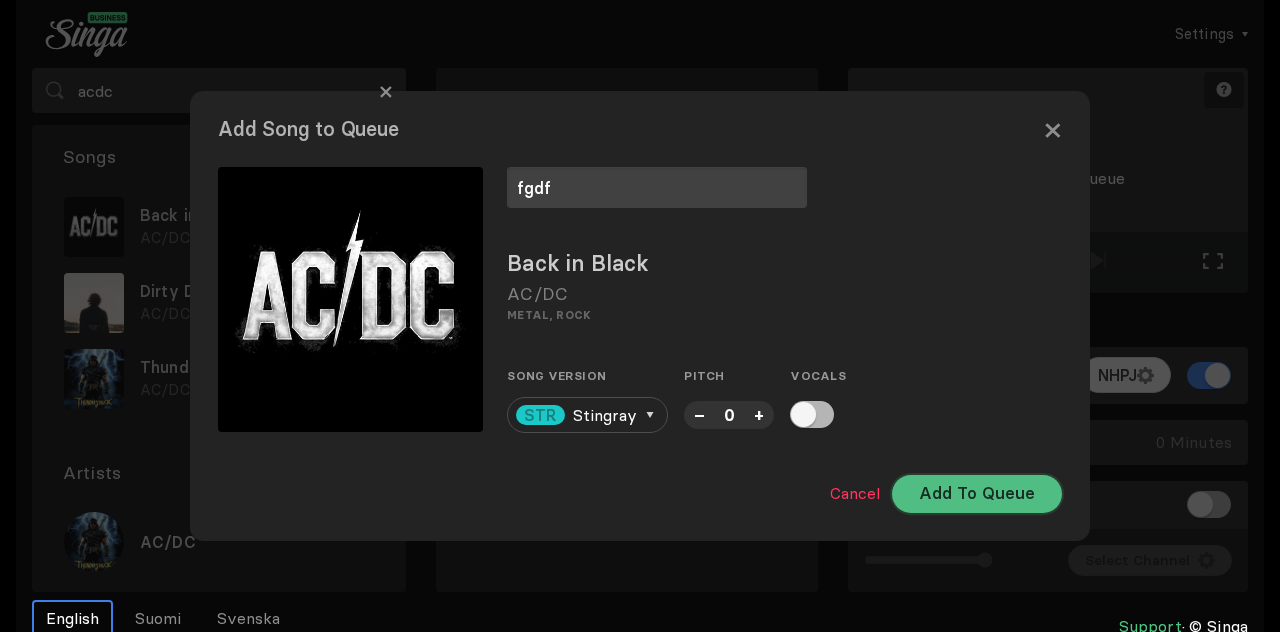 click on "Add To Queue" at bounding box center (977, 494) 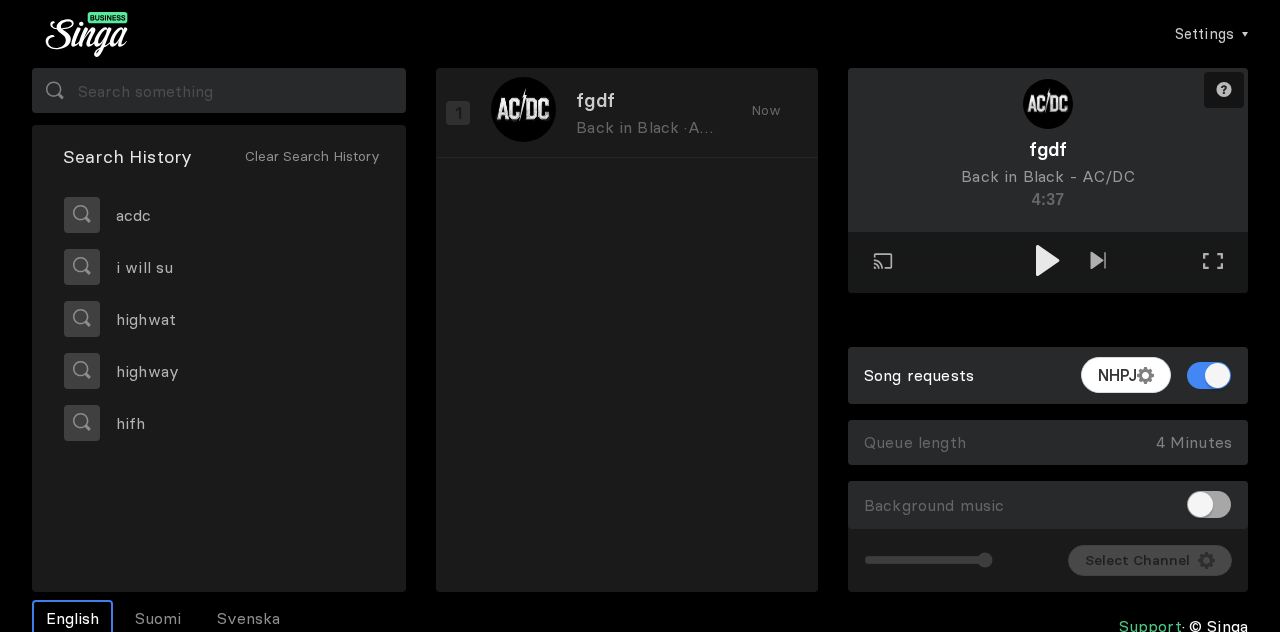 click on "Background music" at bounding box center (1048, 505) 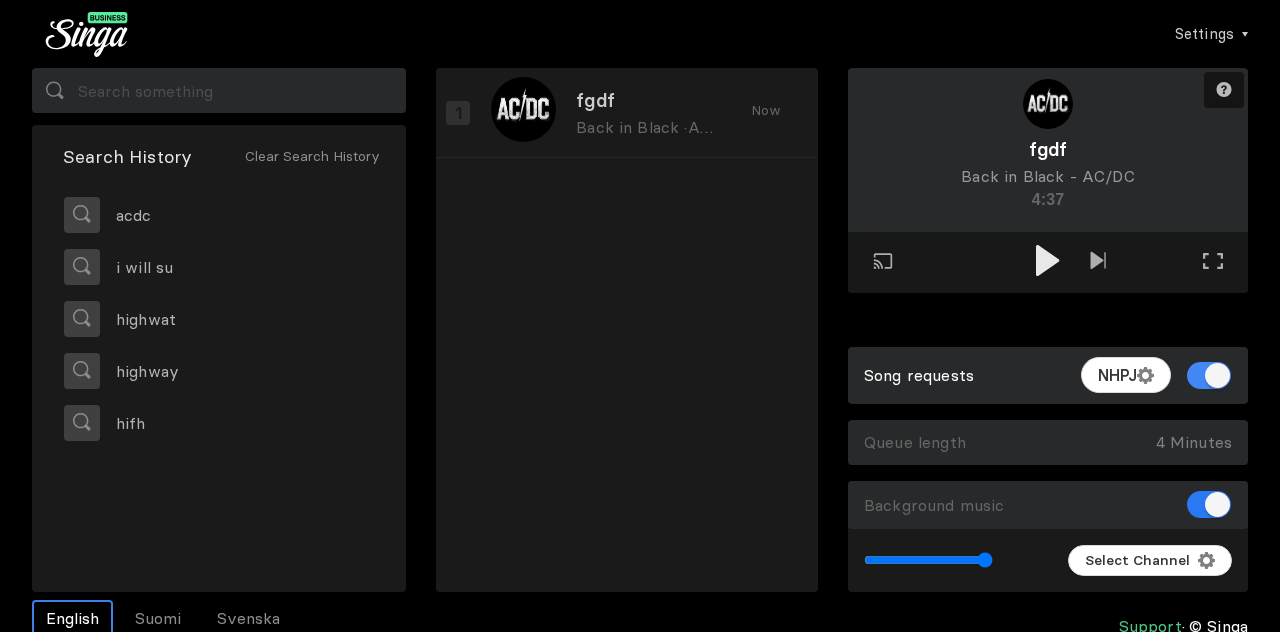 click at bounding box center [1209, 504] 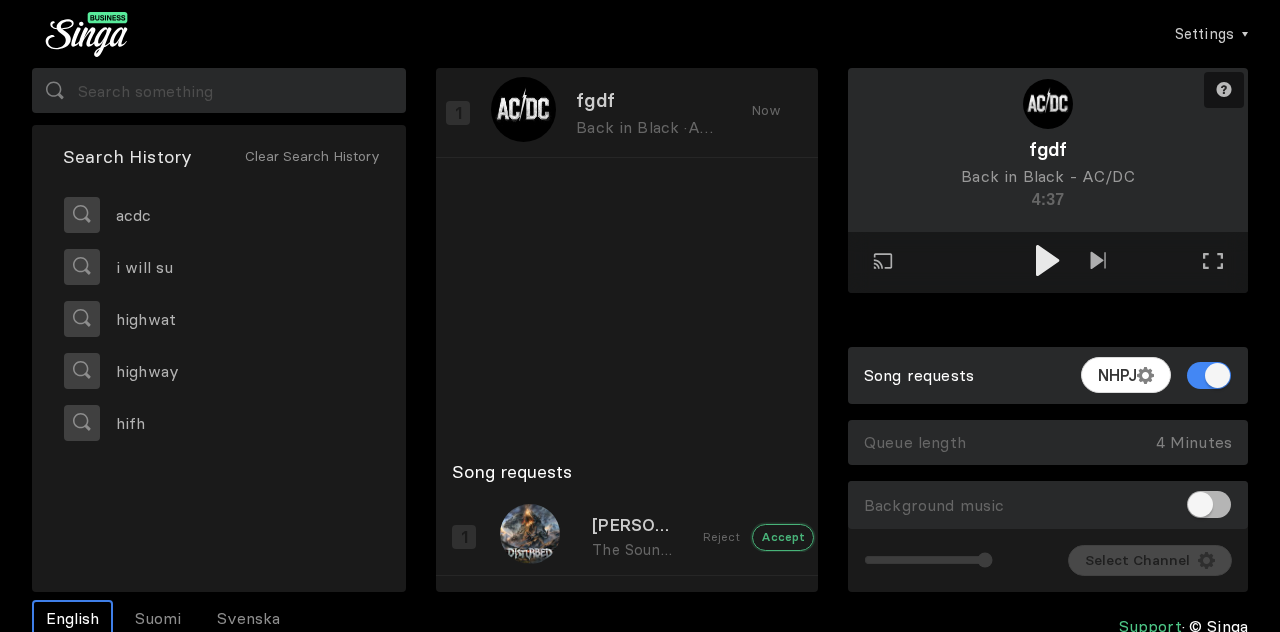 click on "Accept" at bounding box center [783, 537] 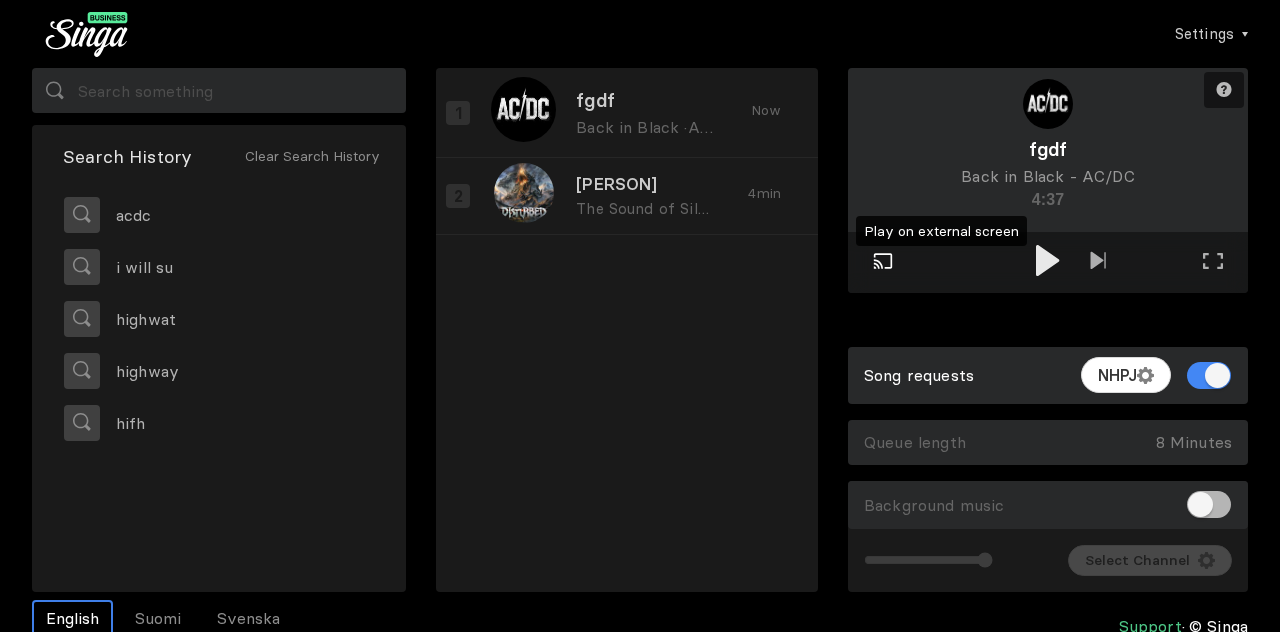click at bounding box center [883, 261] 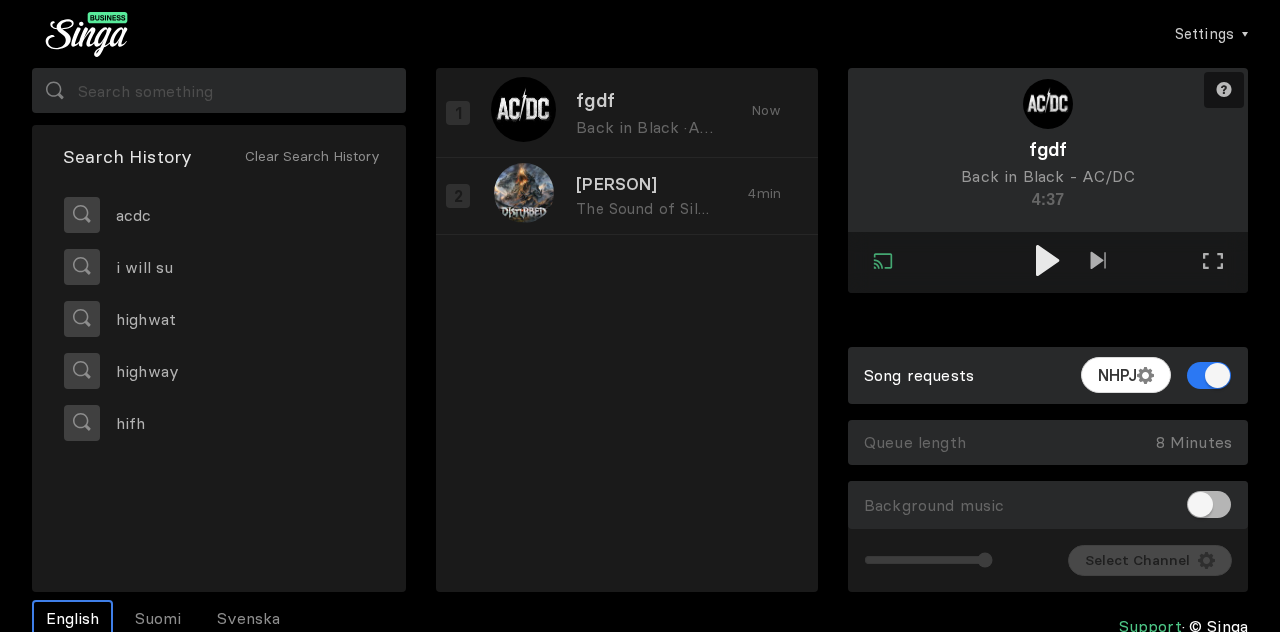 click at bounding box center [1209, 375] 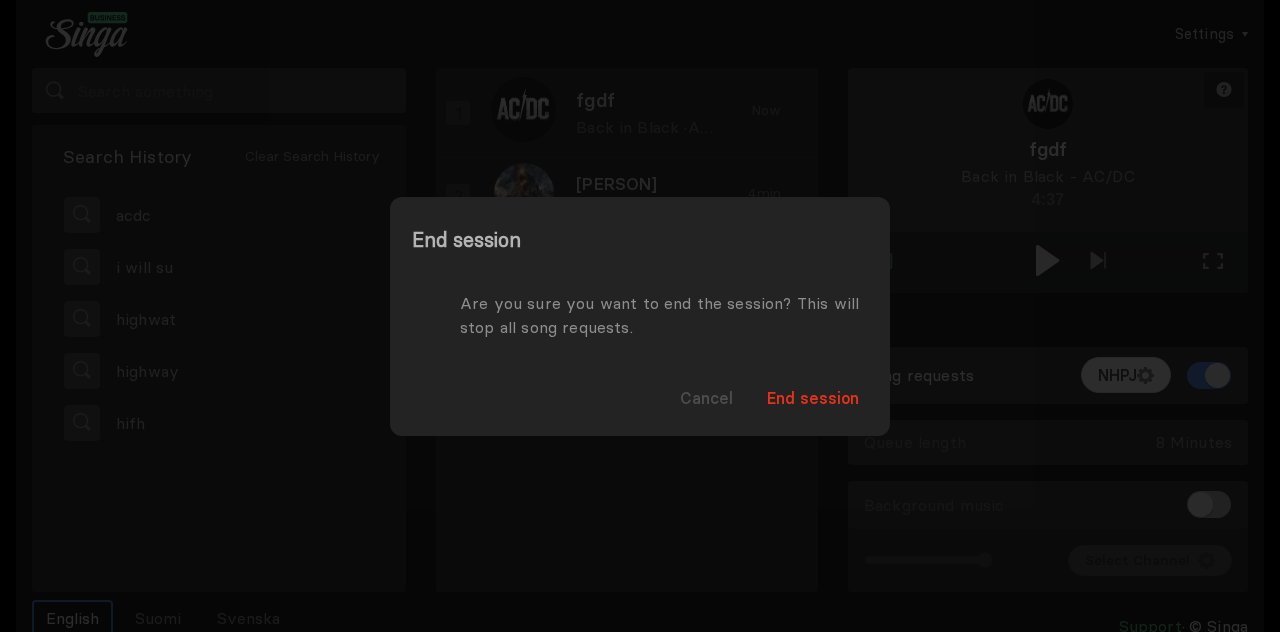 click on "Are you sure you want to end the session? This will stop all song requests." at bounding box center [640, 315] 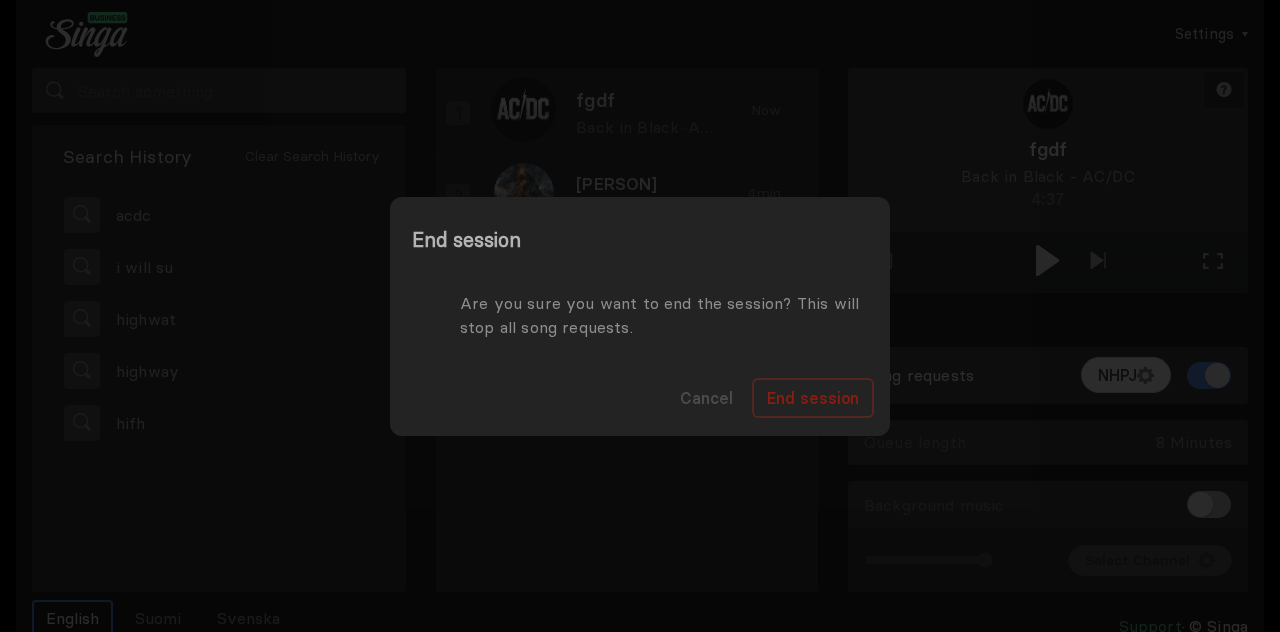 click on "End session" at bounding box center [813, 398] 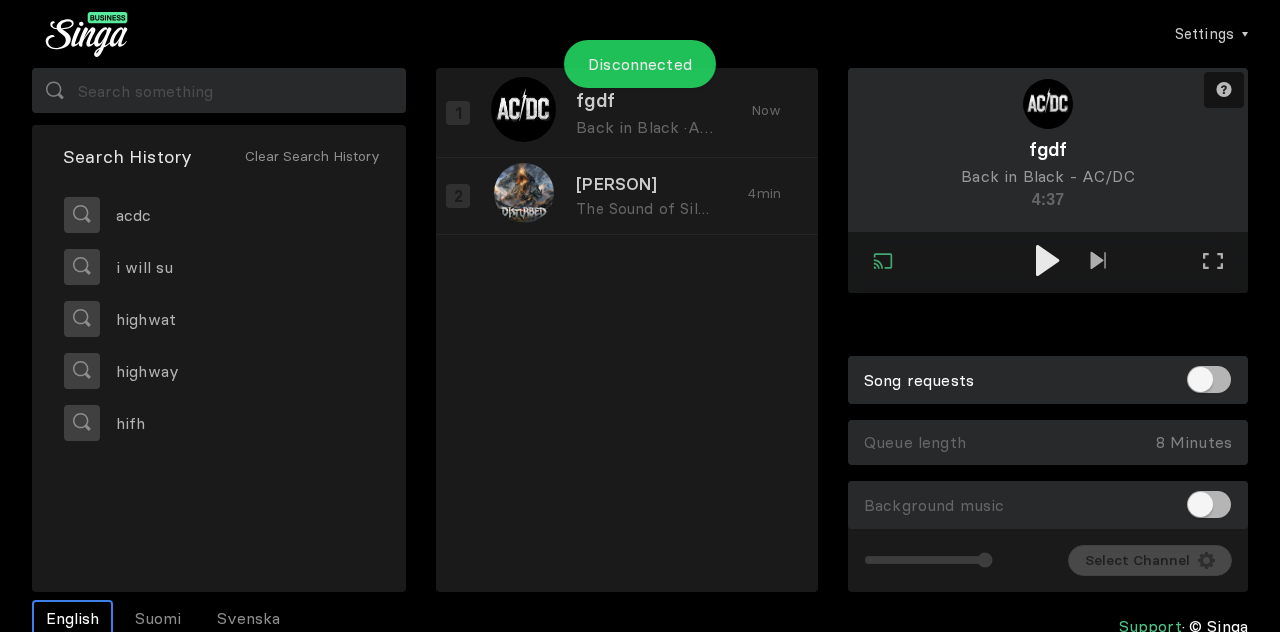 drag, startPoint x: 771, startPoint y: 131, endPoint x: 758, endPoint y: 118, distance: 18.384777 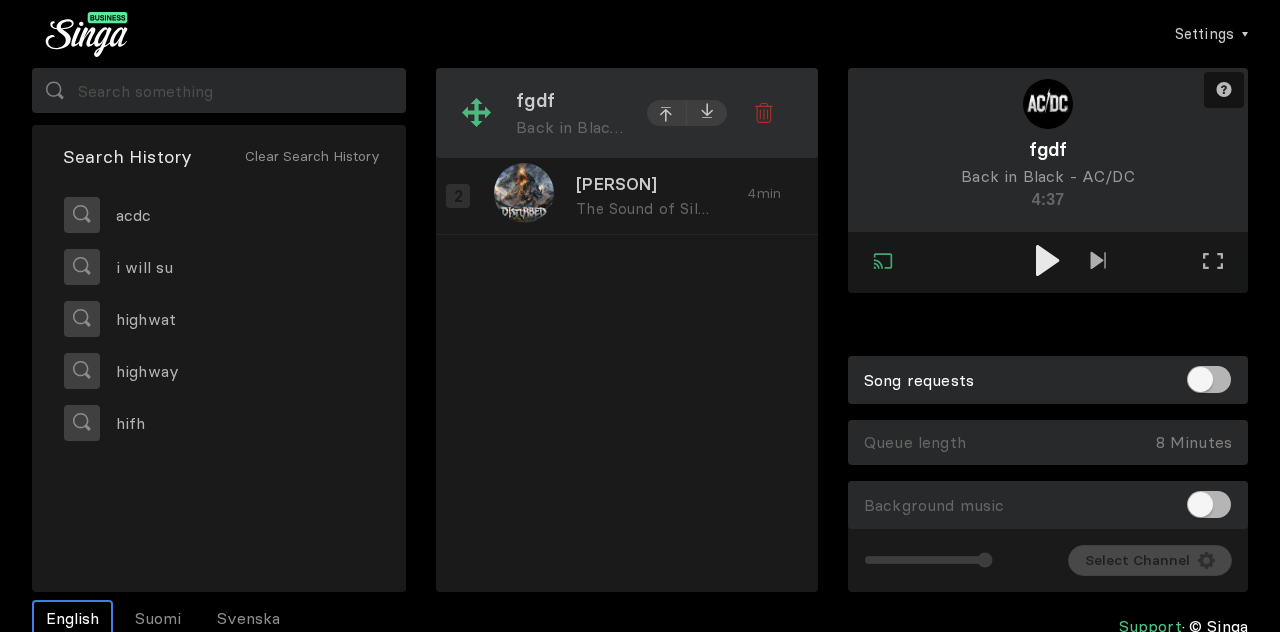 click on "Now" at bounding box center [749, 113] 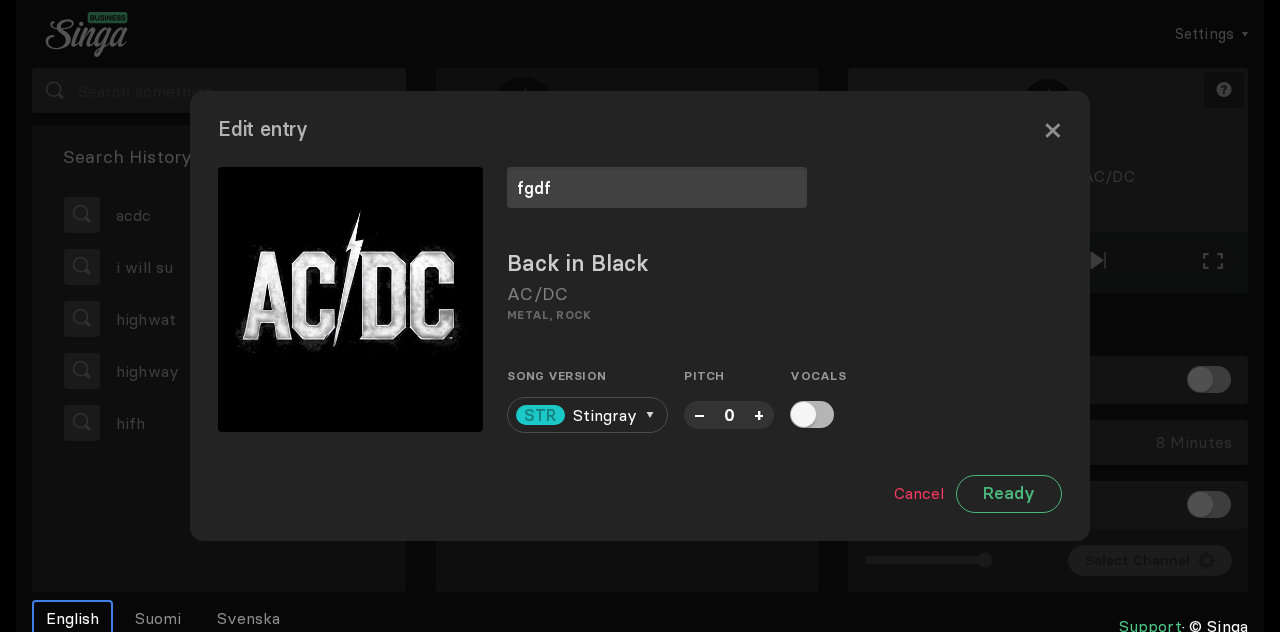 click on "Edit entry ×" at bounding box center (640, 129) 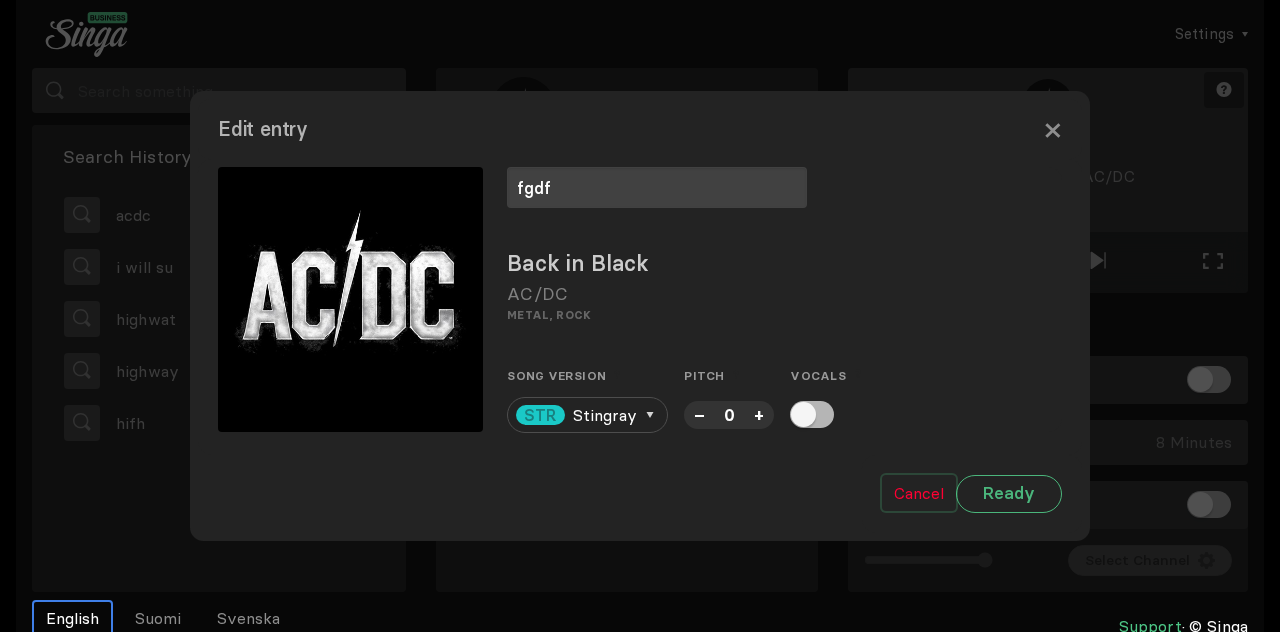 click on "Cancel" at bounding box center (919, 493) 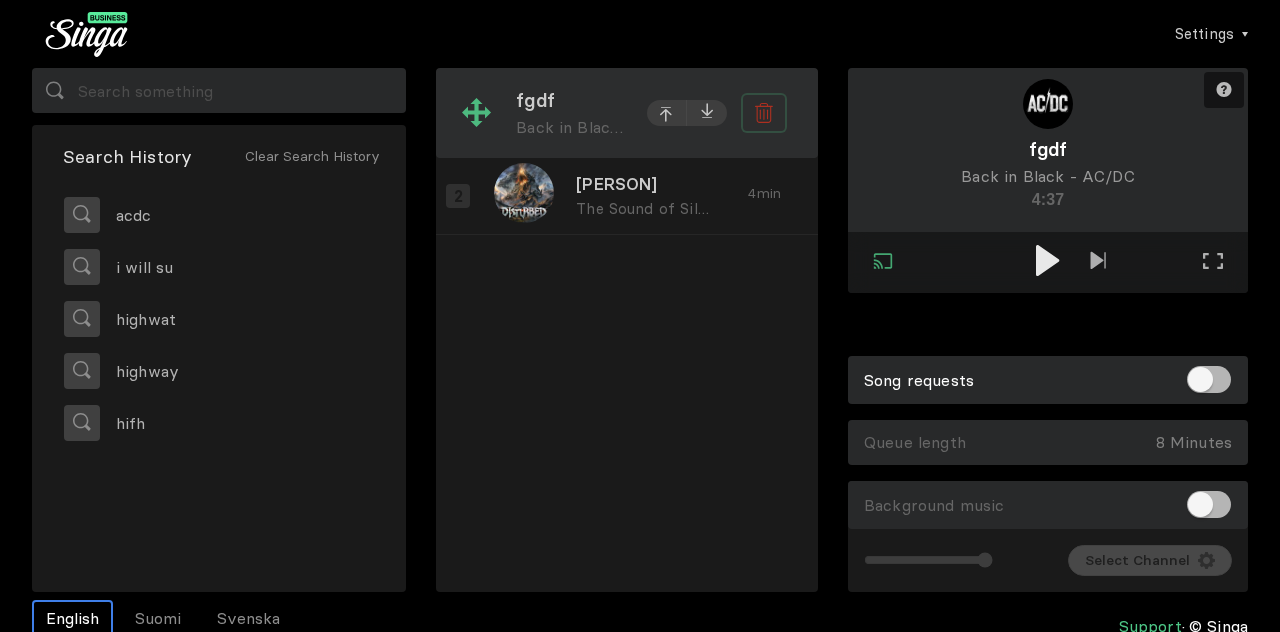 click at bounding box center [764, 113] 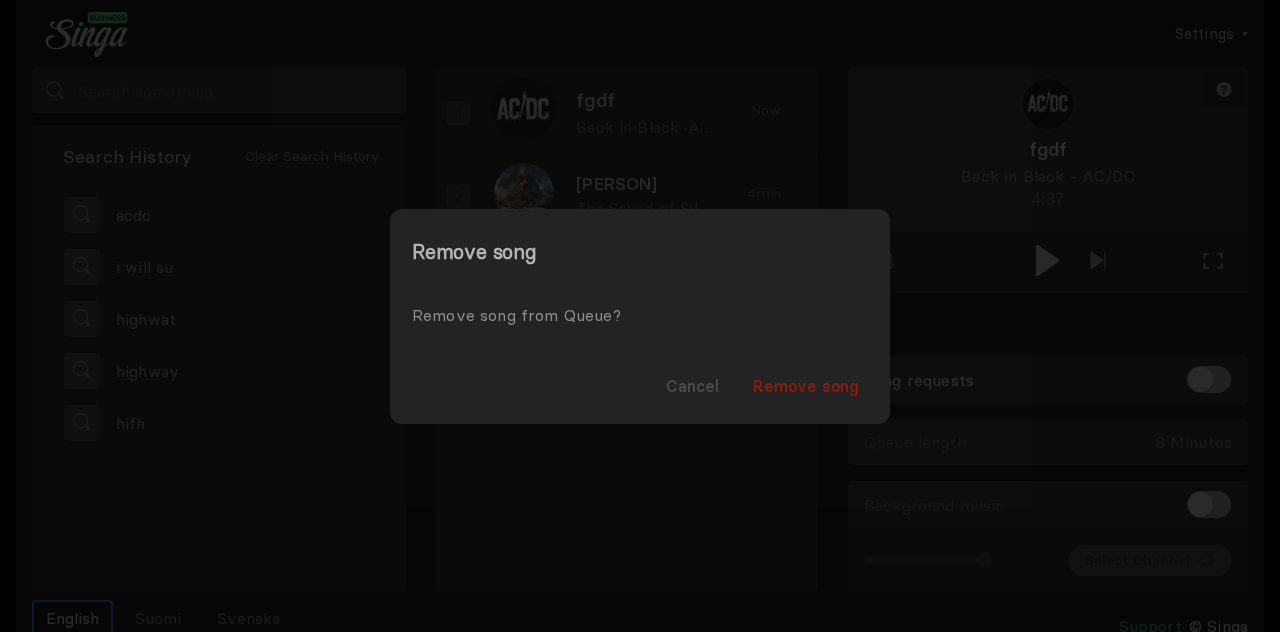 click on "Remove song" at bounding box center (806, 386) 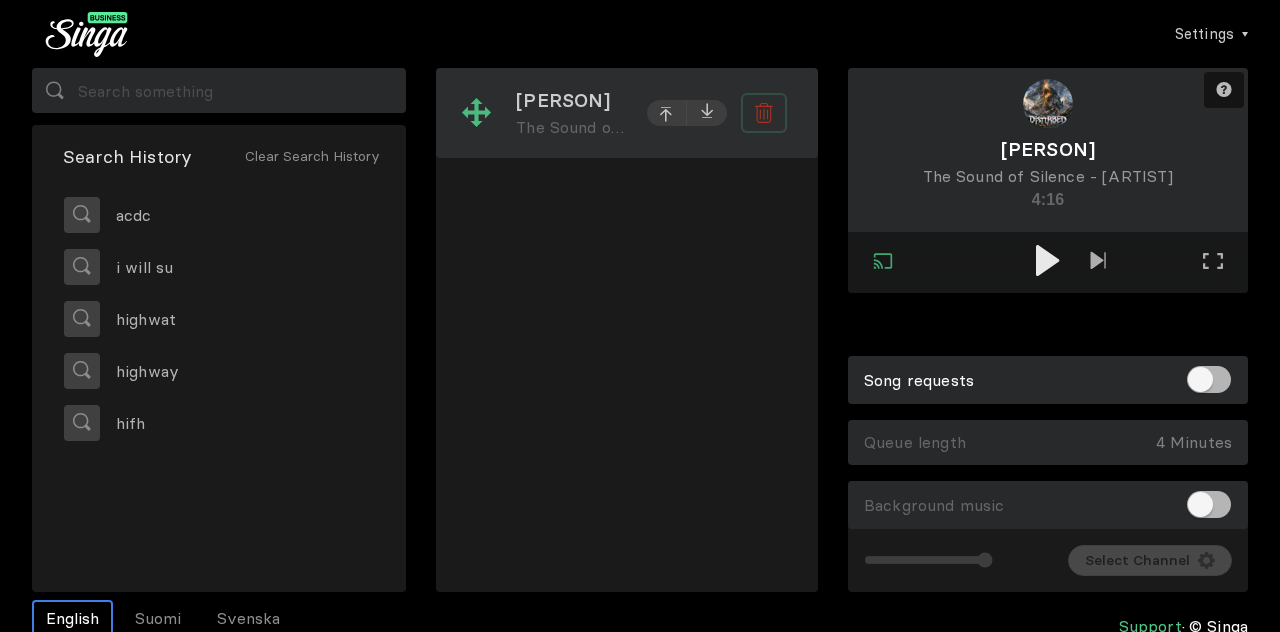 click at bounding box center [764, 113] 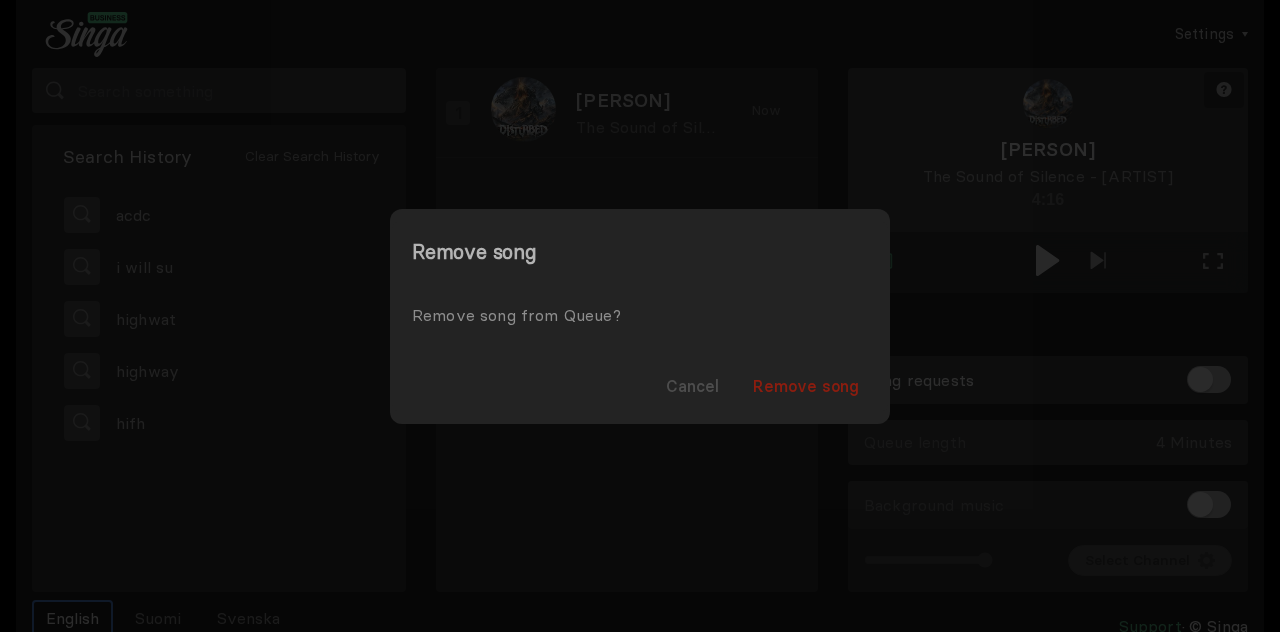 click on "Remove song" at bounding box center [806, 386] 